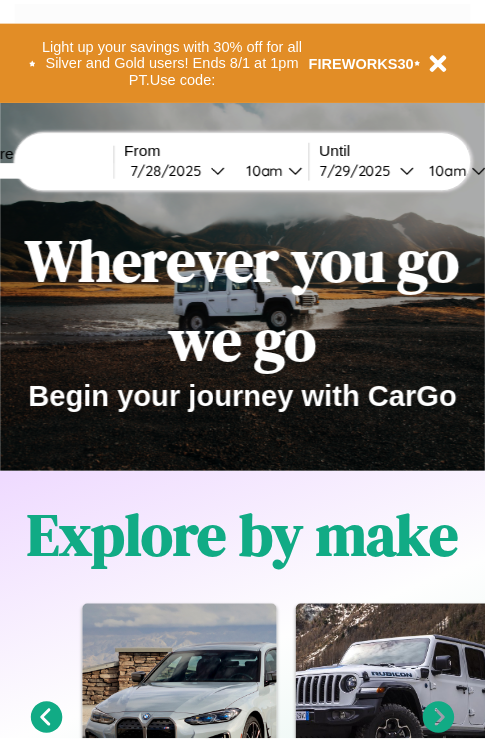 scroll, scrollTop: 0, scrollLeft: 0, axis: both 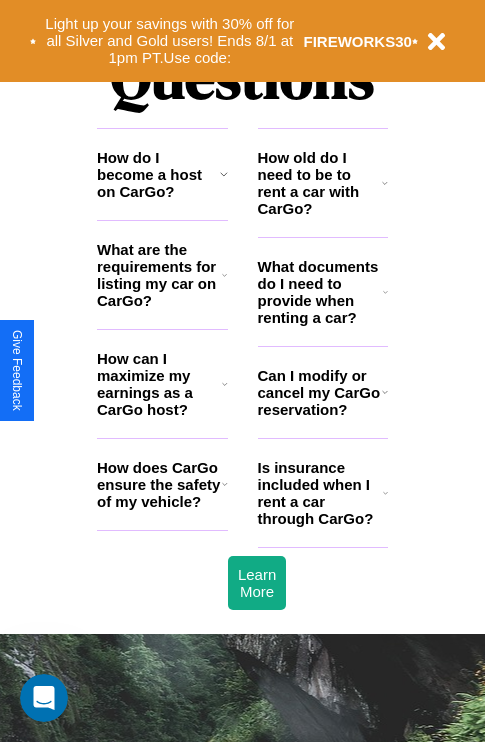 click on "Is insurance included when I rent a car through CarGo?" at bounding box center [320, 493] 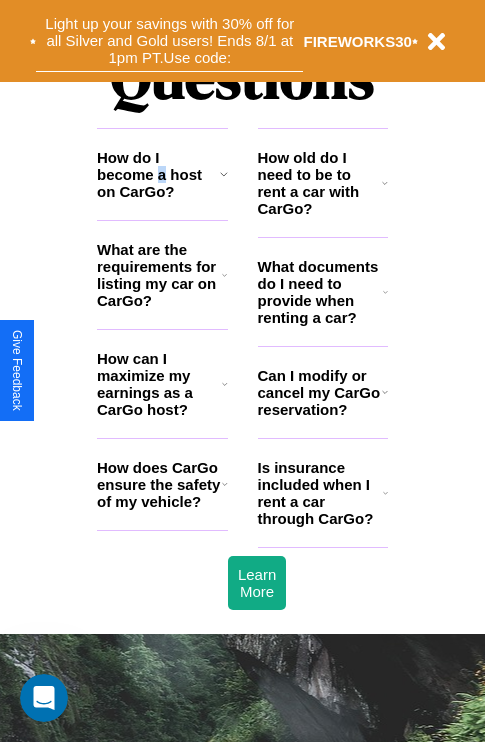 click on "Light up your savings with 30% off for all Silver and Gold users! Ends 8/1 at 1pm PT.  Use code:" at bounding box center (169, 41) 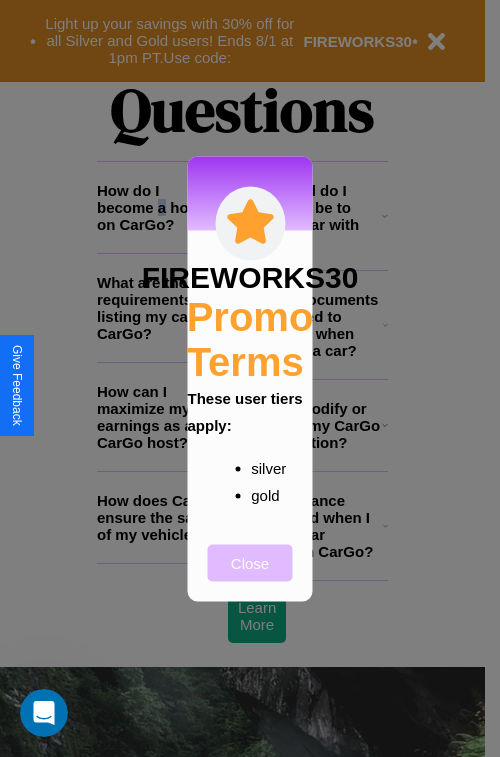 click on "Close" at bounding box center [250, 562] 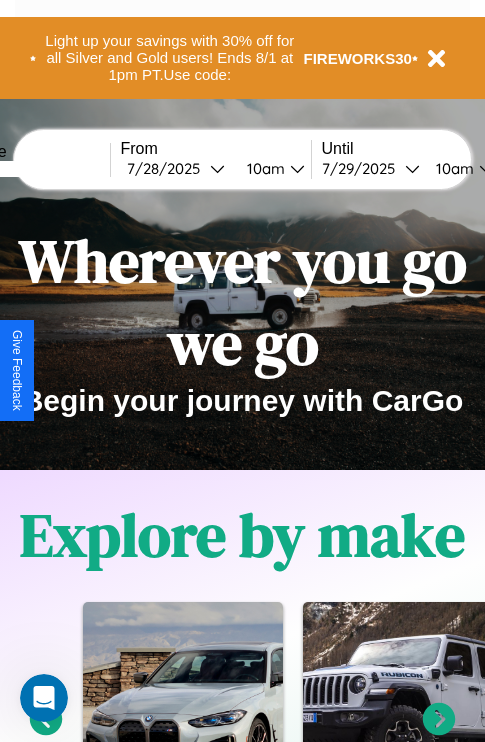 scroll, scrollTop: 0, scrollLeft: 0, axis: both 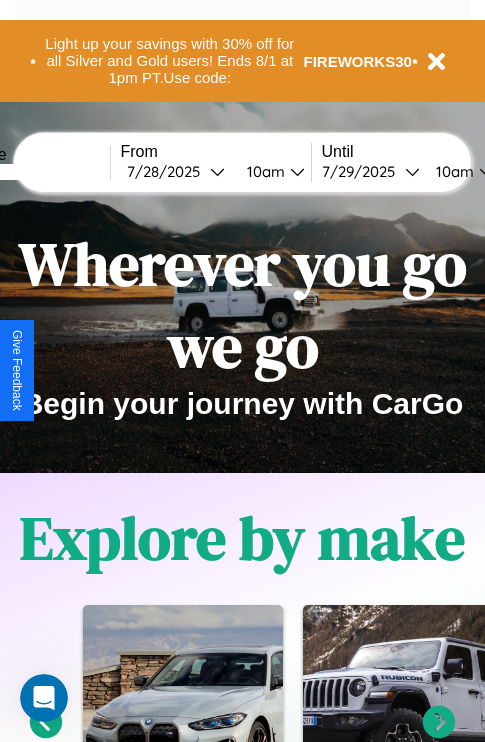 click at bounding box center [35, 172] 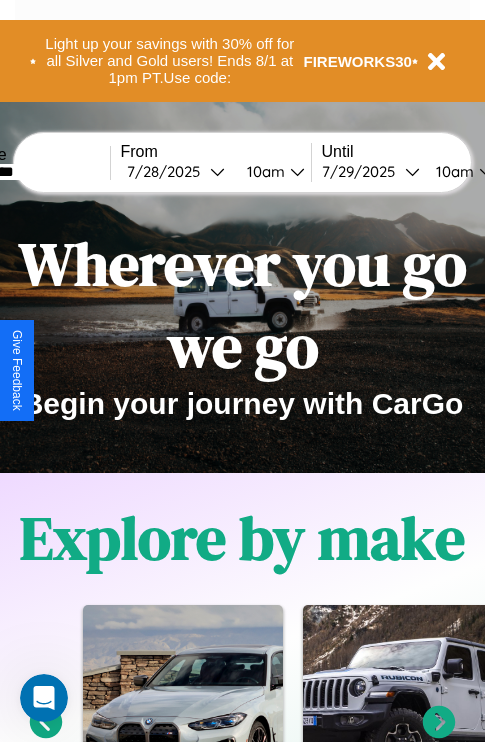 type on "*********" 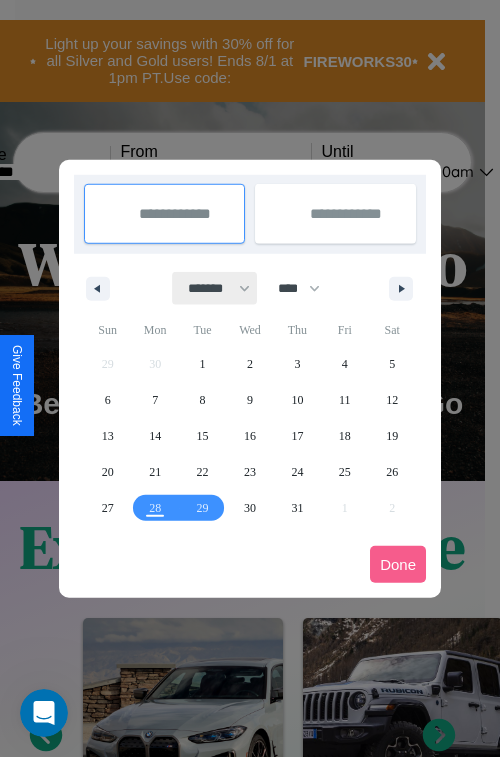 click on "******* ******** ***** ***** *** **** **** ****** ********* ******* ******** ********" at bounding box center (215, 288) 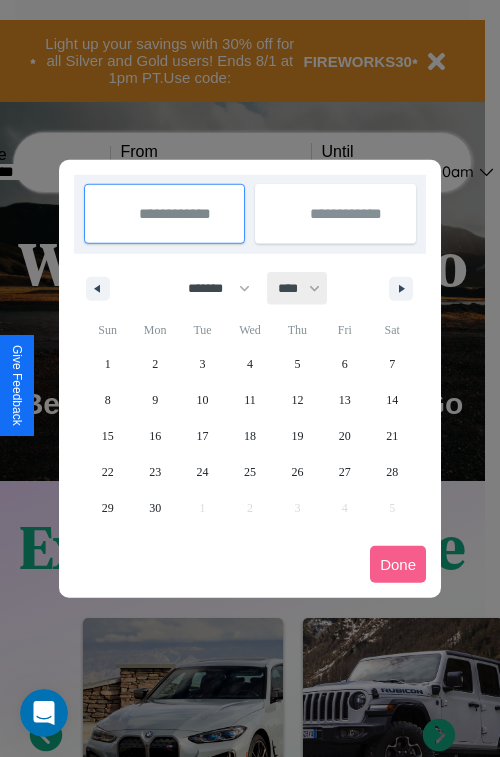 click on "**** **** **** **** **** **** **** **** **** **** **** **** **** **** **** **** **** **** **** **** **** **** **** **** **** **** **** **** **** **** **** **** **** **** **** **** **** **** **** **** **** **** **** **** **** **** **** **** **** **** **** **** **** **** **** **** **** **** **** **** **** **** **** **** **** **** **** **** **** **** **** **** **** **** **** **** **** **** **** **** **** **** **** **** **** **** **** **** **** **** **** **** **** **** **** **** **** **** **** **** **** **** **** **** **** **** **** **** **** **** **** **** **** **** **** **** **** **** **** **** ****" at bounding box center (298, 288) 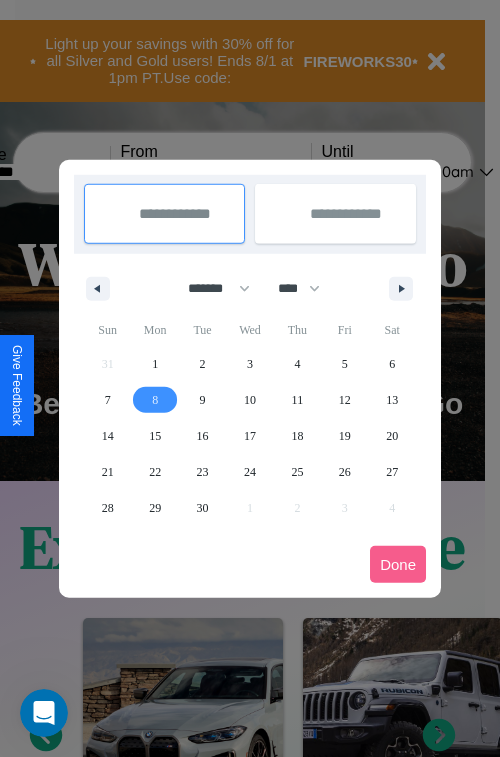 click on "8" at bounding box center [155, 400] 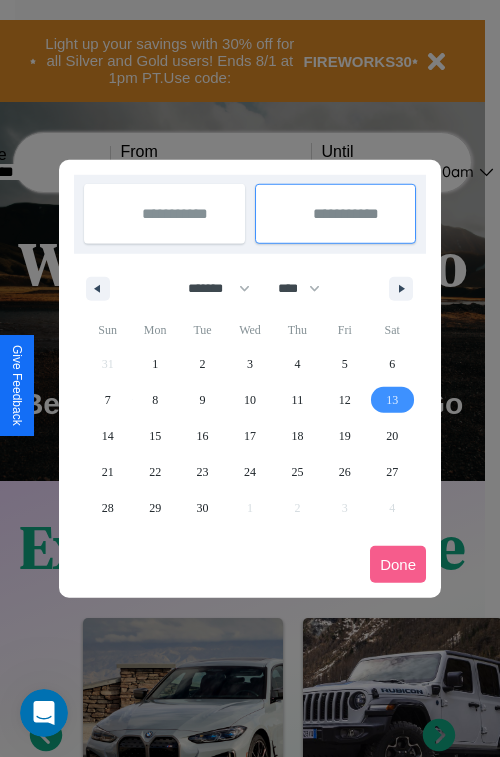 click on "13" at bounding box center [392, 400] 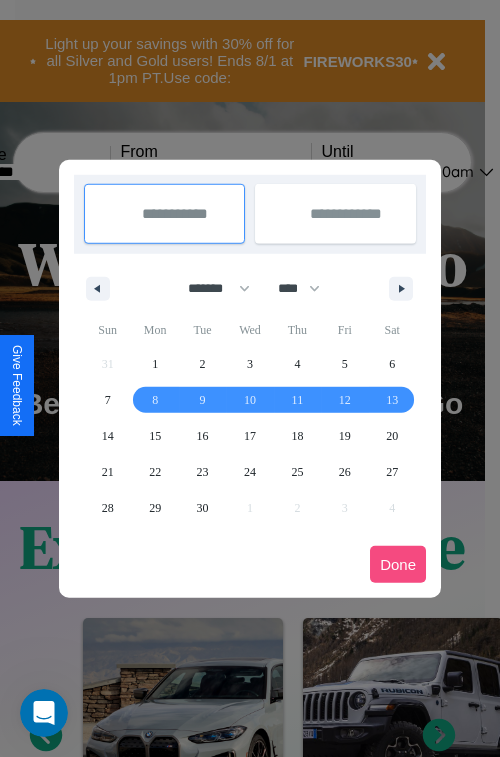 click on "Done" at bounding box center (398, 564) 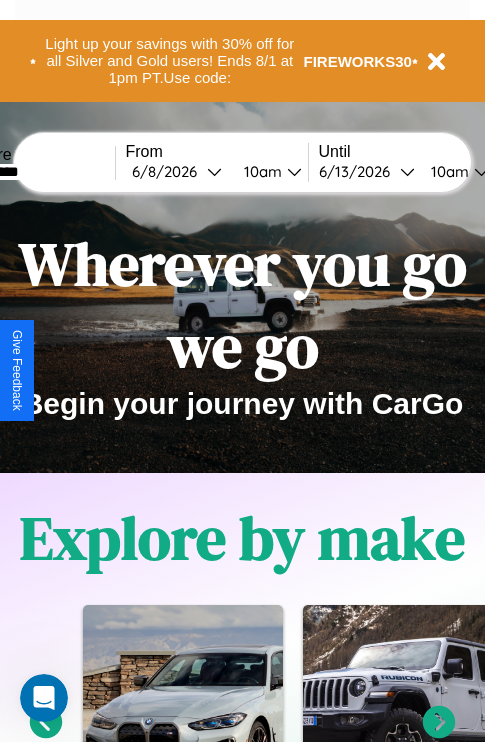 click on "10am" at bounding box center (447, 171) 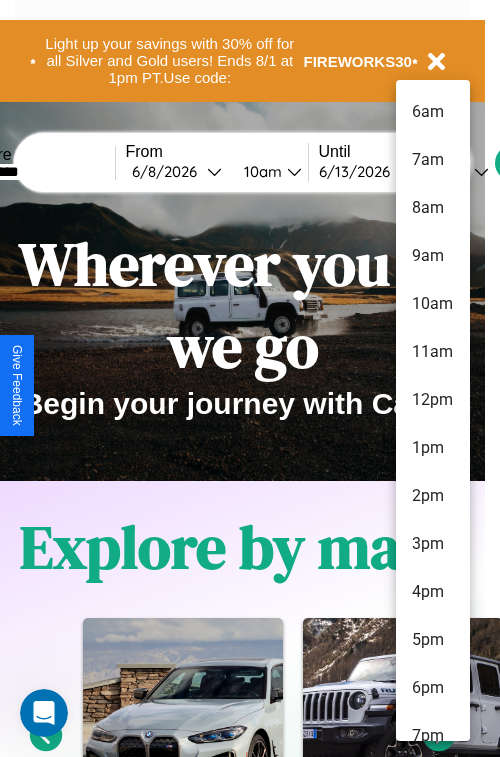 click on "4pm" at bounding box center [433, 592] 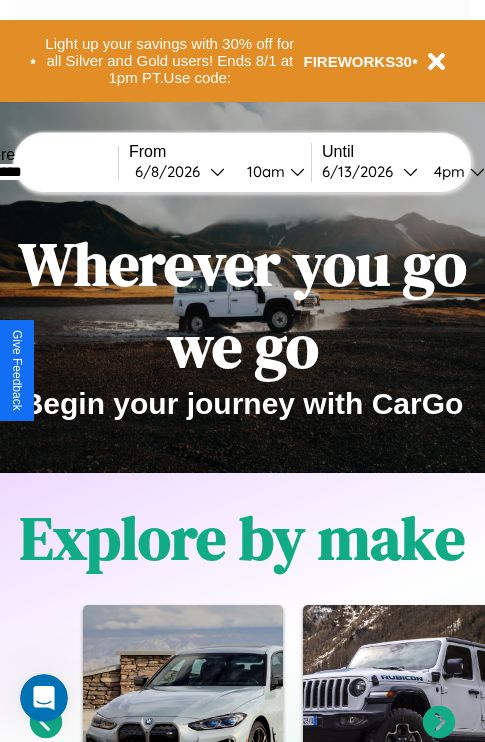 scroll, scrollTop: 0, scrollLeft: 68, axis: horizontal 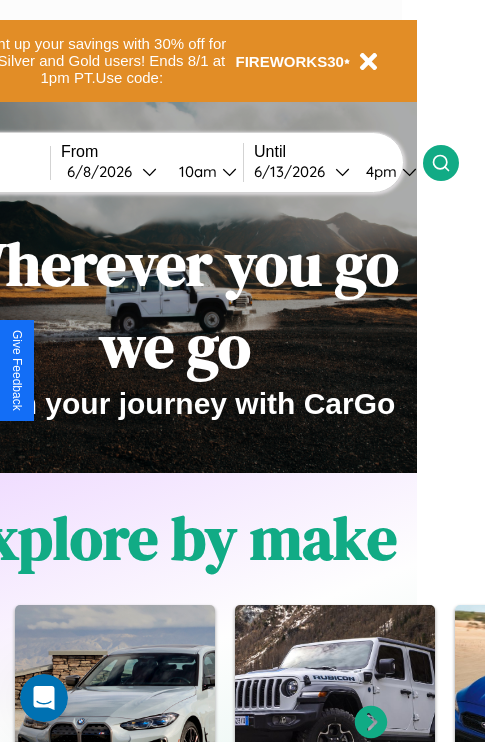 click 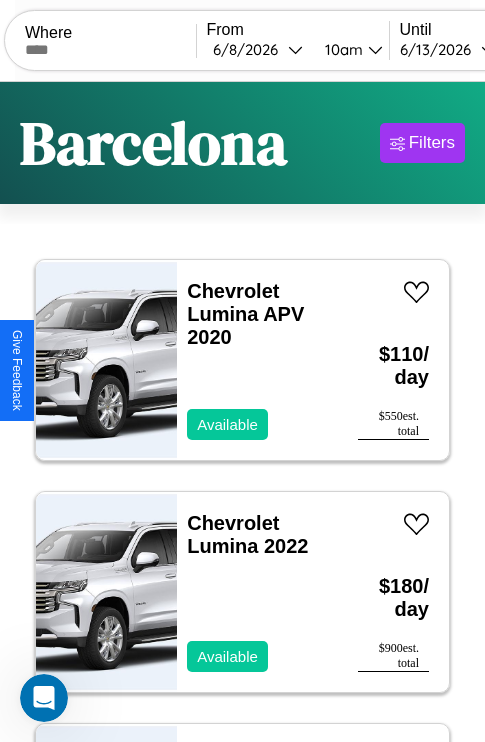scroll, scrollTop: 95, scrollLeft: 0, axis: vertical 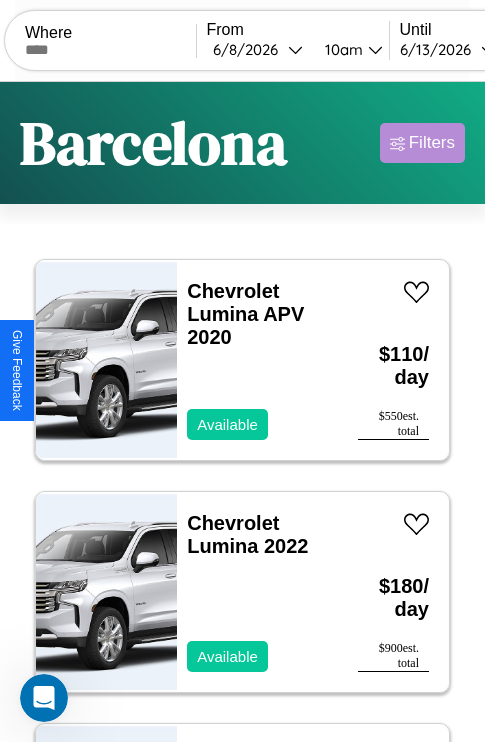 click on "Filters" at bounding box center [432, 143] 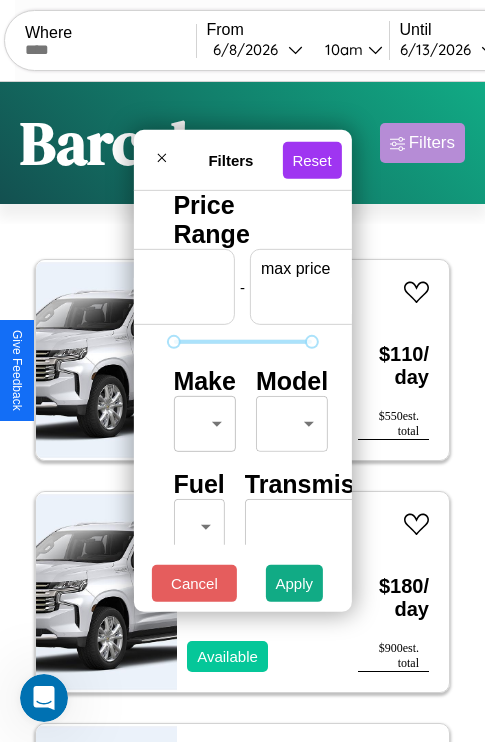 scroll, scrollTop: 0, scrollLeft: 124, axis: horizontal 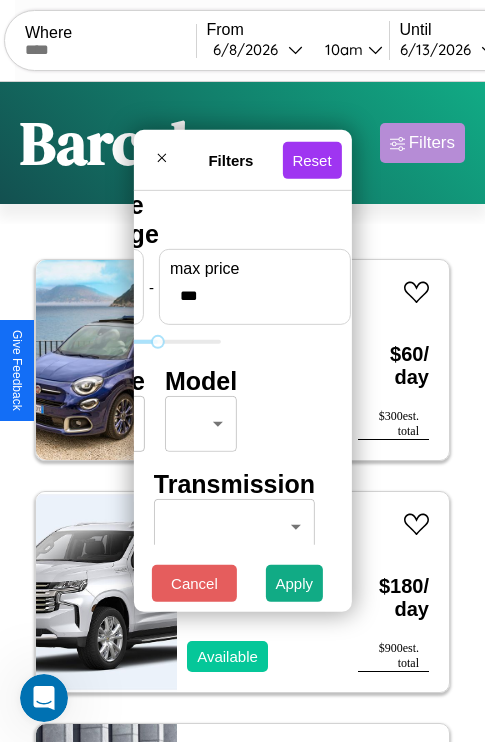 type on "***" 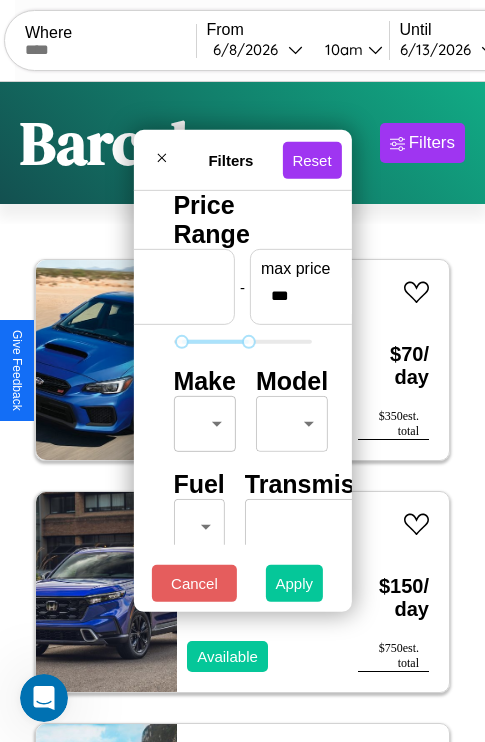 type on "**" 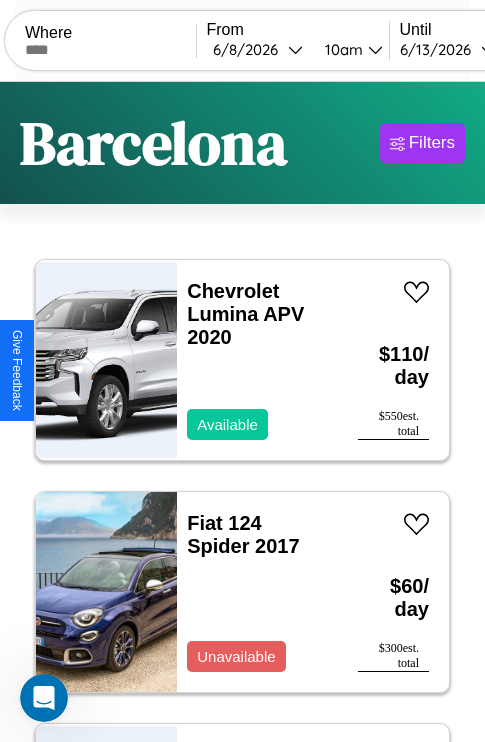 scroll, scrollTop: 79, scrollLeft: 0, axis: vertical 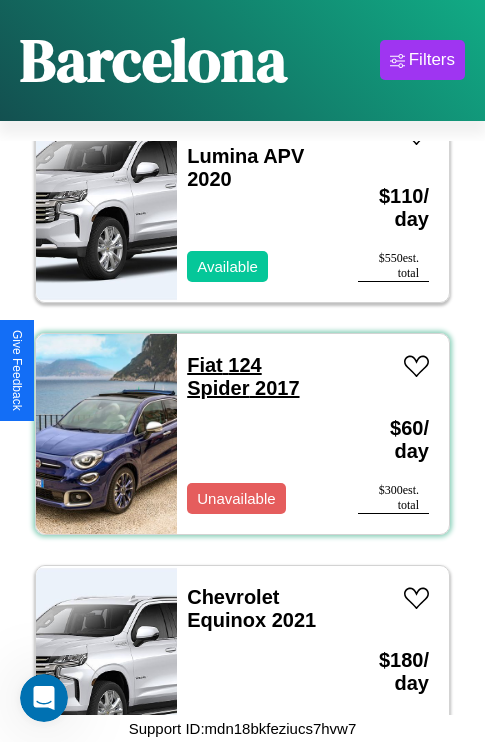 click on "Fiat   124 Spider   2017" at bounding box center (243, 376) 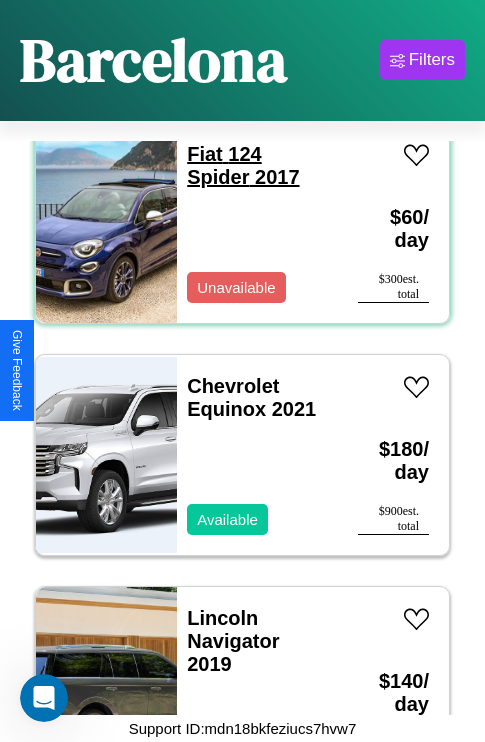 scroll, scrollTop: 307, scrollLeft: 0, axis: vertical 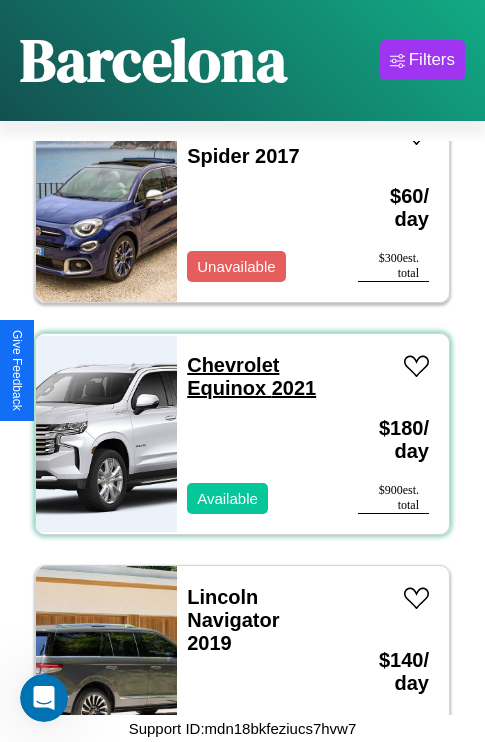 click on "Chevrolet   Equinox   2021" at bounding box center [251, 376] 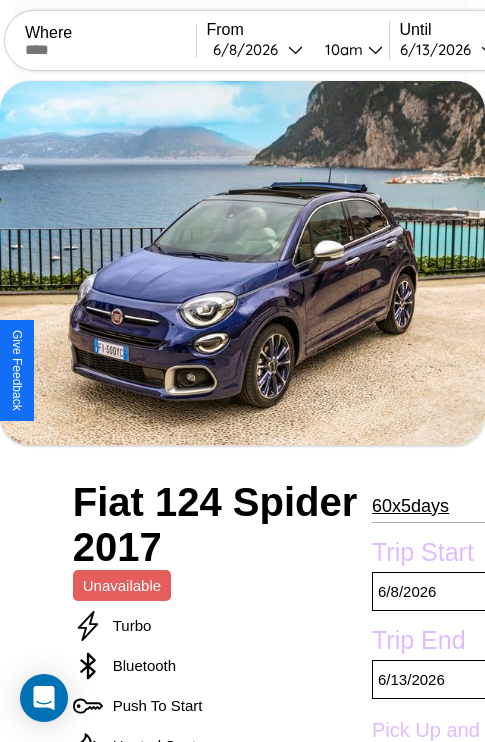 scroll, scrollTop: 154, scrollLeft: 0, axis: vertical 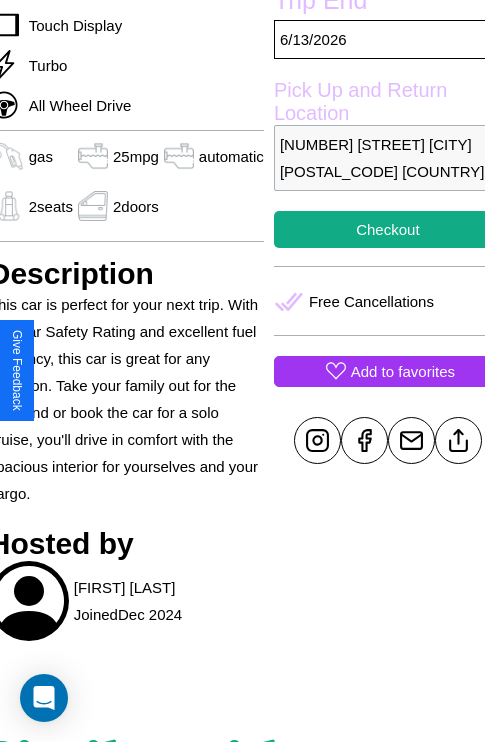 click on "Add to favorites" at bounding box center [403, 371] 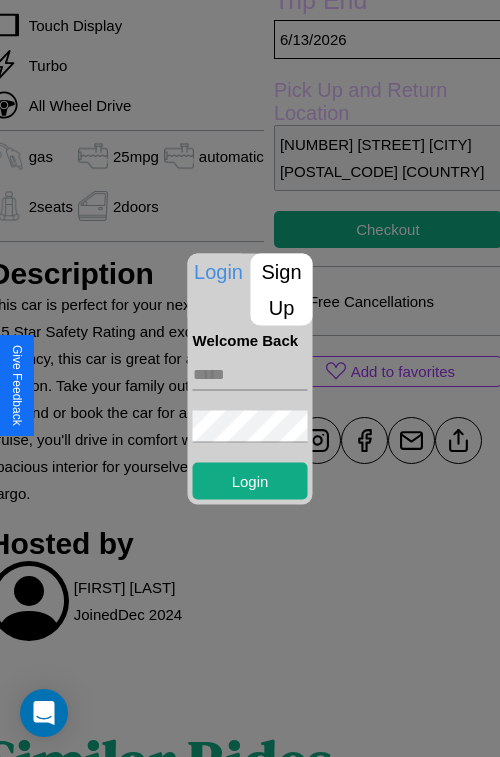 click at bounding box center [250, 374] 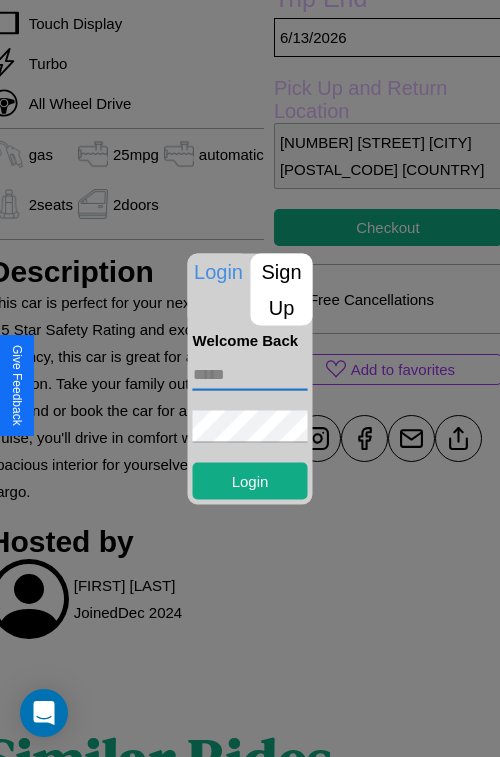 scroll, scrollTop: 909, scrollLeft: 30, axis: both 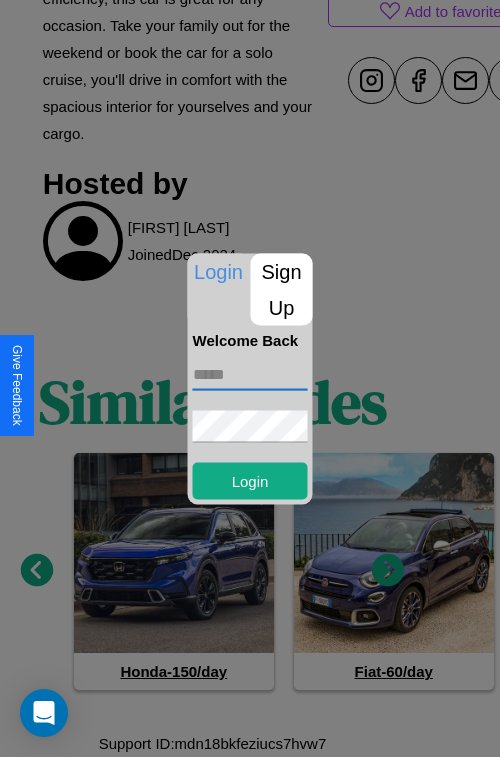 click at bounding box center (250, 378) 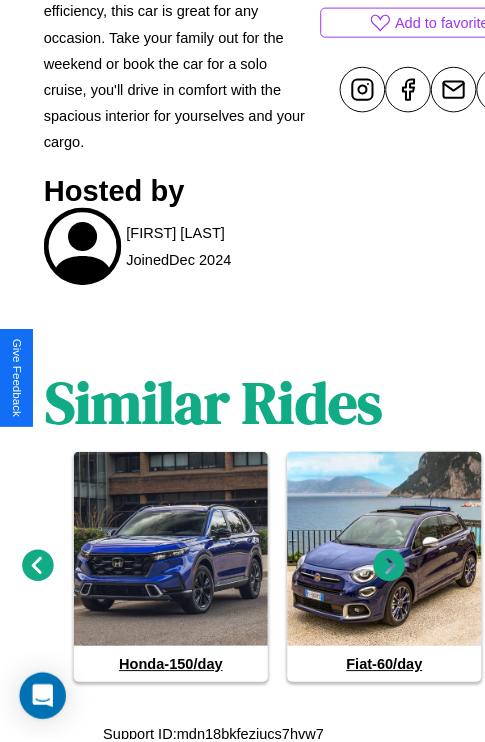 scroll, scrollTop: 905, scrollLeft: 30, axis: both 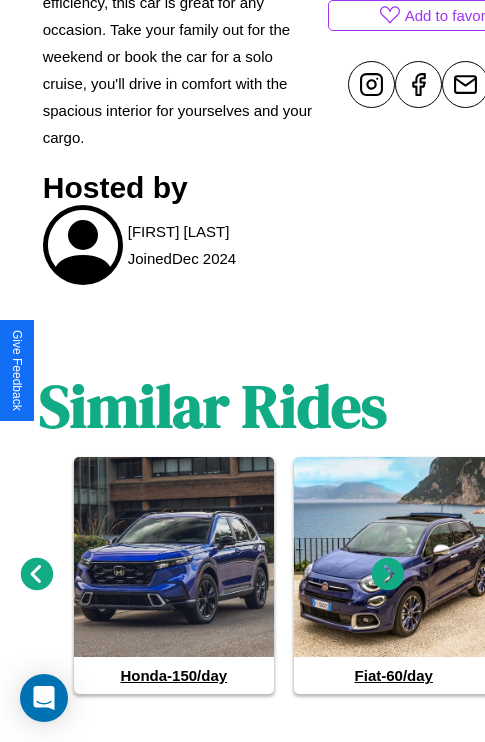 click 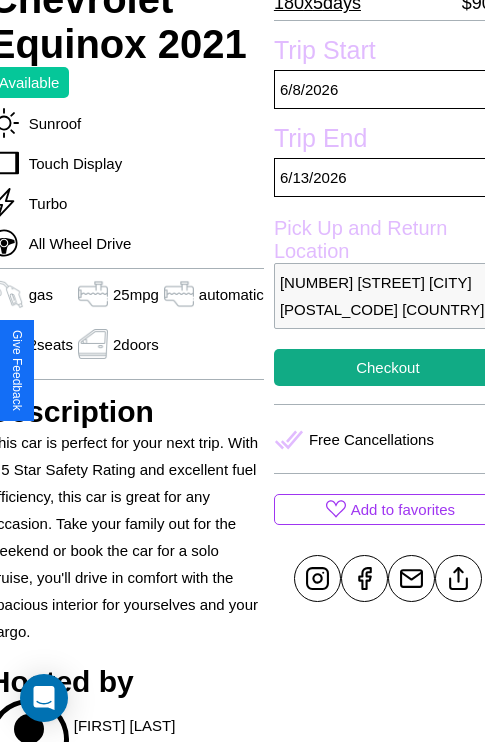 scroll, scrollTop: 407, scrollLeft: 84, axis: both 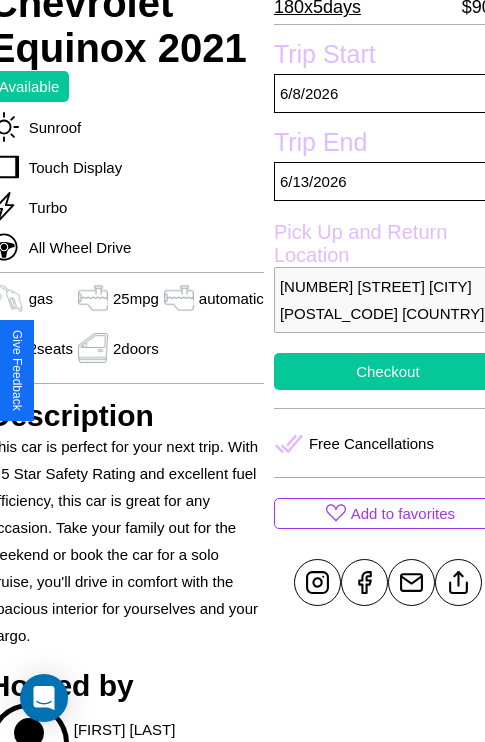 click on "Checkout" at bounding box center [388, 371] 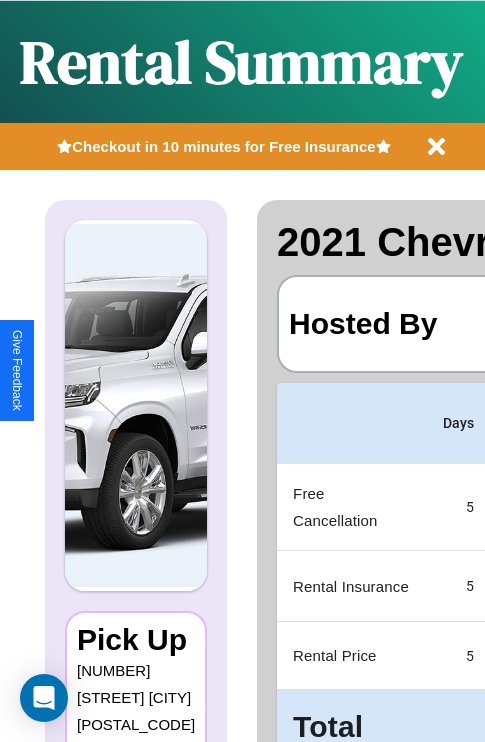 scroll, scrollTop: 0, scrollLeft: 378, axis: horizontal 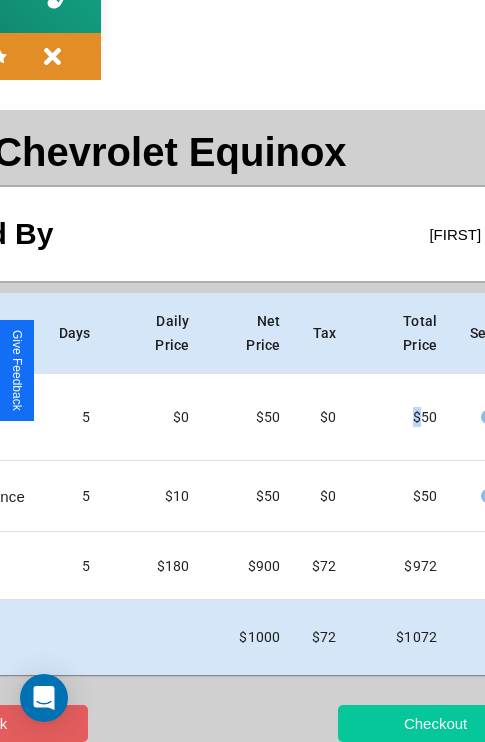 click on "Checkout" at bounding box center [435, 723] 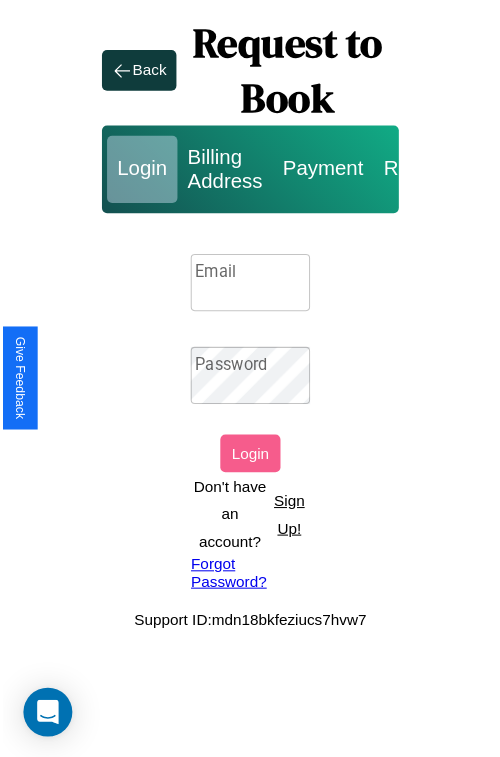 scroll, scrollTop: 0, scrollLeft: 0, axis: both 